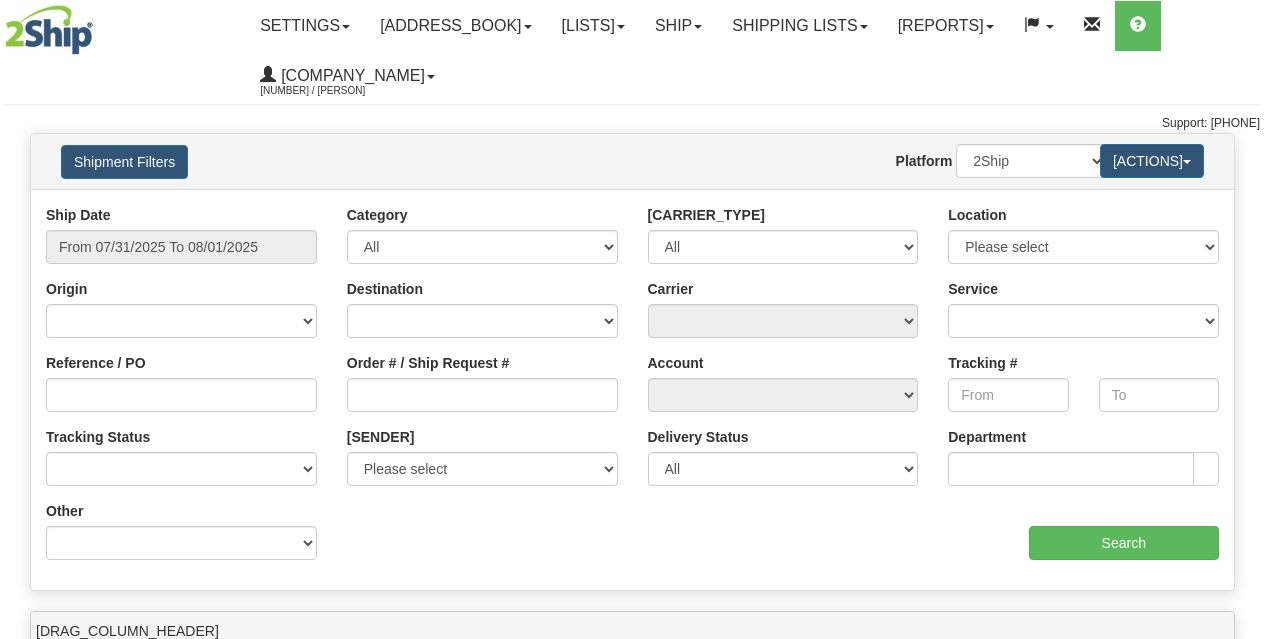 scroll, scrollTop: 0, scrollLeft: 0, axis: both 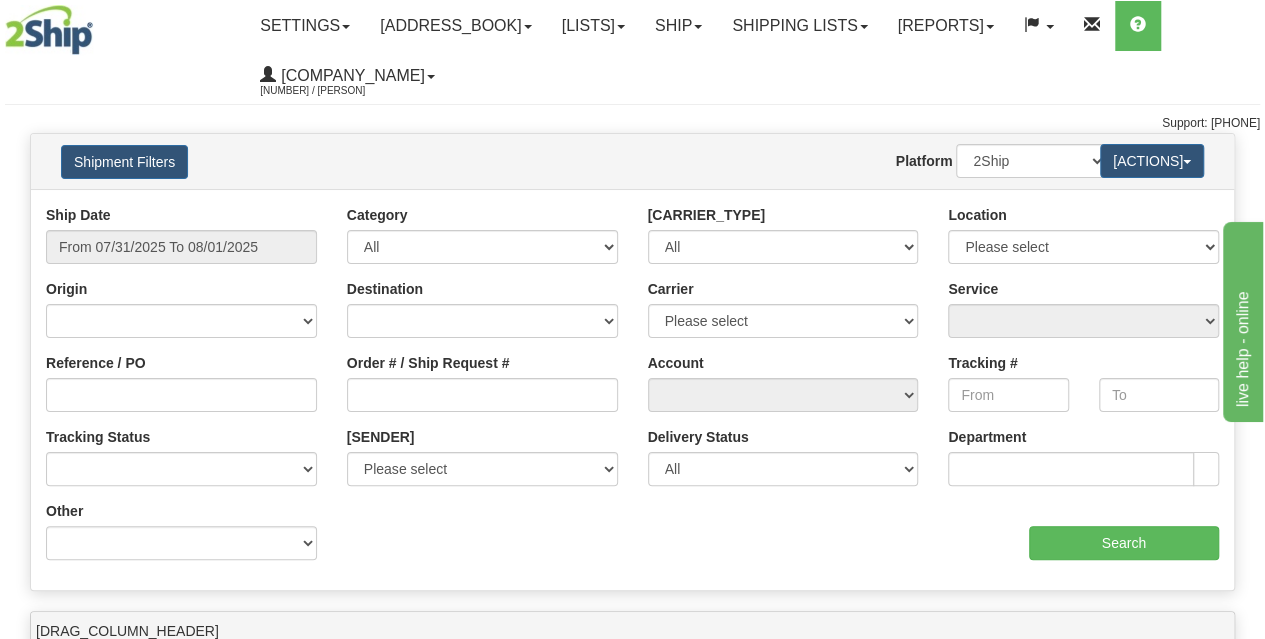 click on "[SHIP_DATE] From [DATE] To [DATE]" at bounding box center (181, 242) 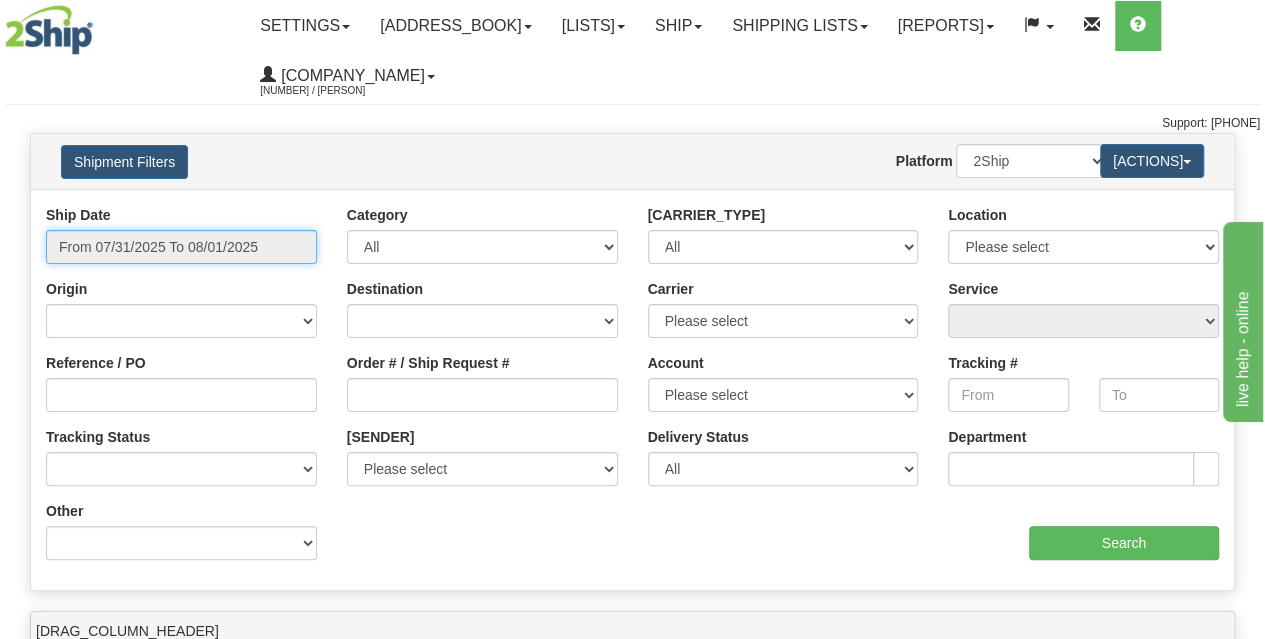 click on "From 07/31/2025 To 08/01/2025" at bounding box center (181, 247) 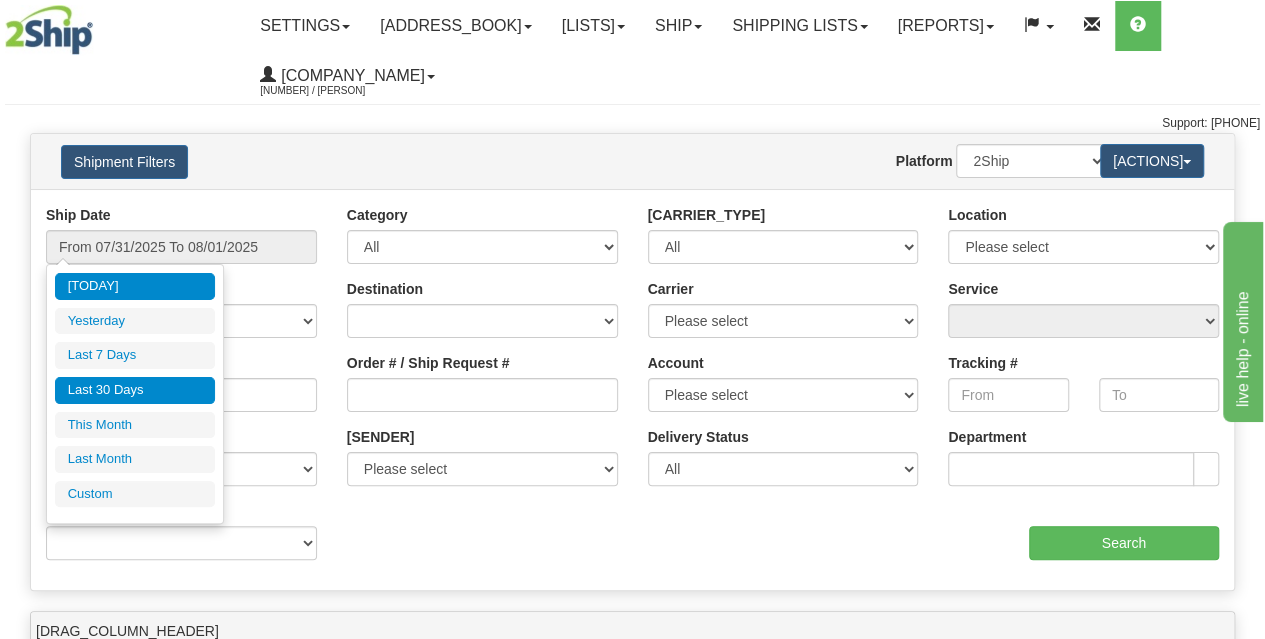 click on "Last 30 Days" at bounding box center [135, 390] 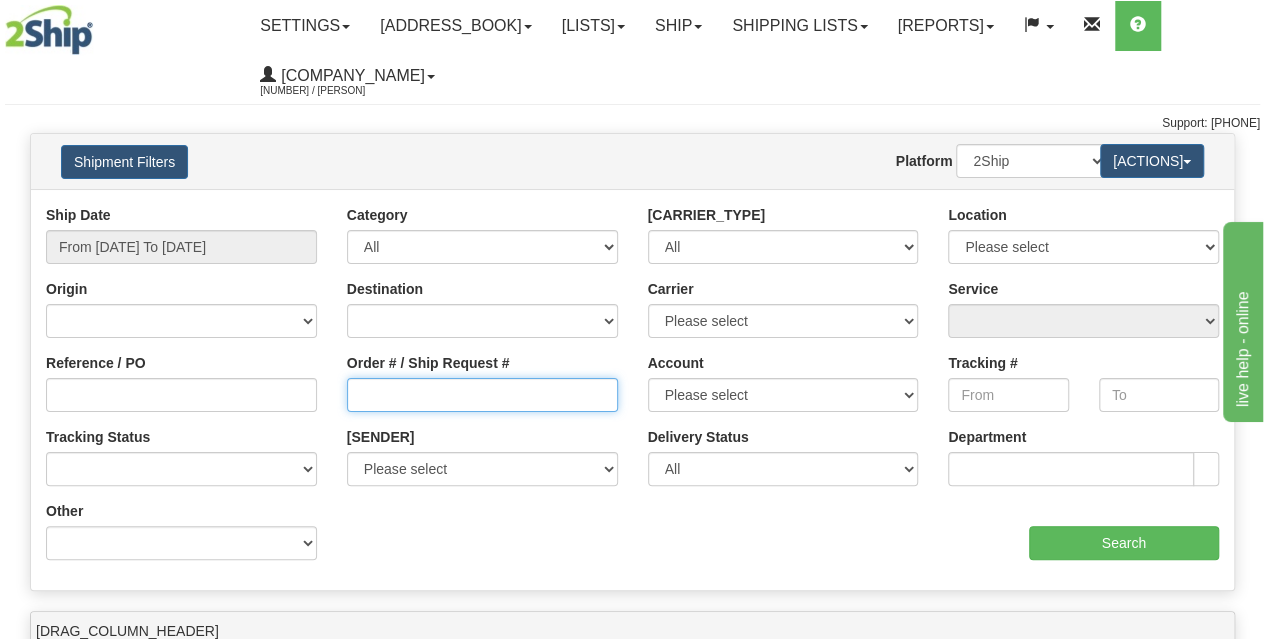click on "Order # / Ship Request #" at bounding box center [482, 395] 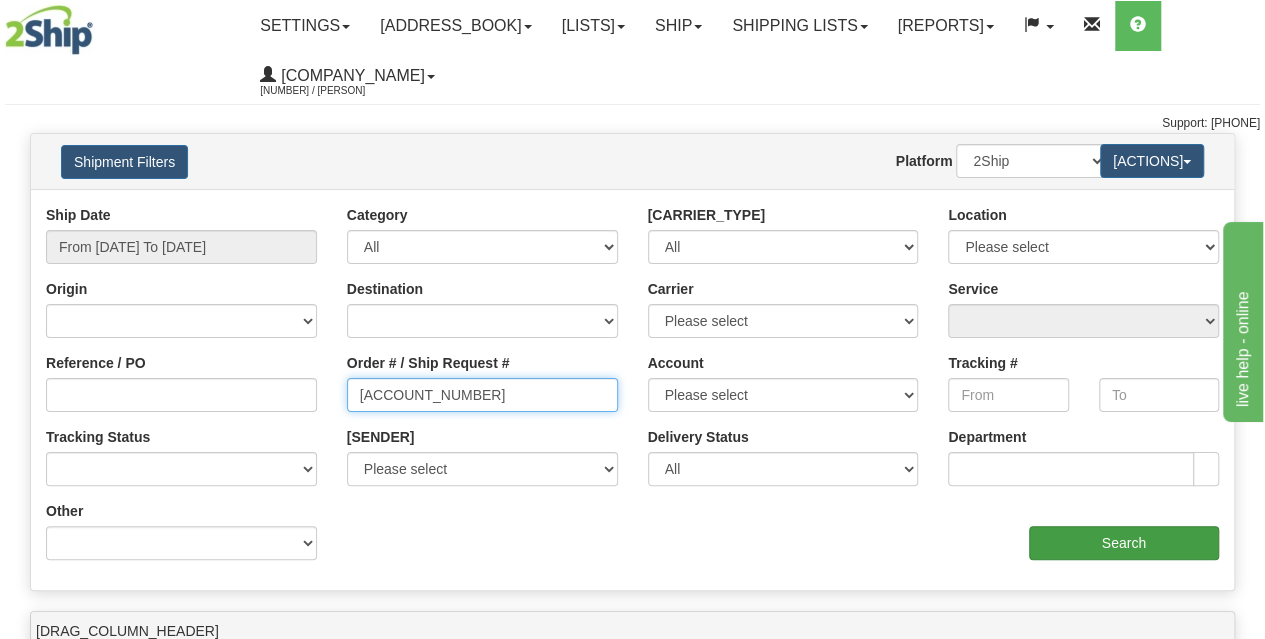 type on "[ACCOUNT_NUMBER]" 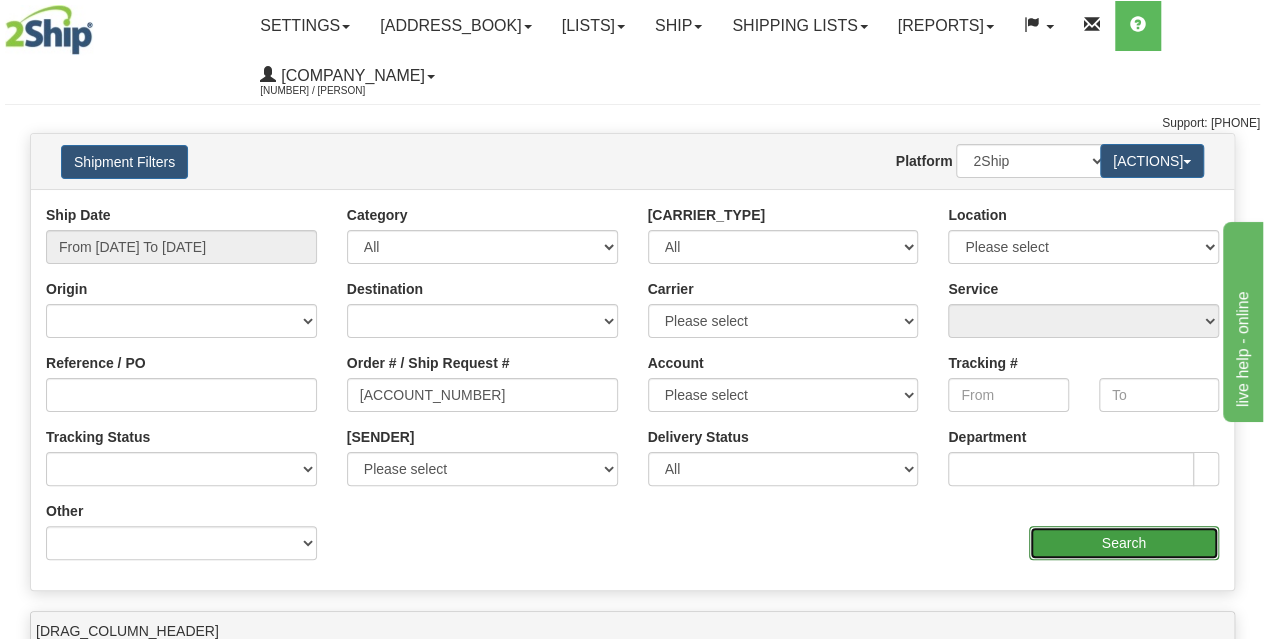 click on "Search" at bounding box center (1124, 543) 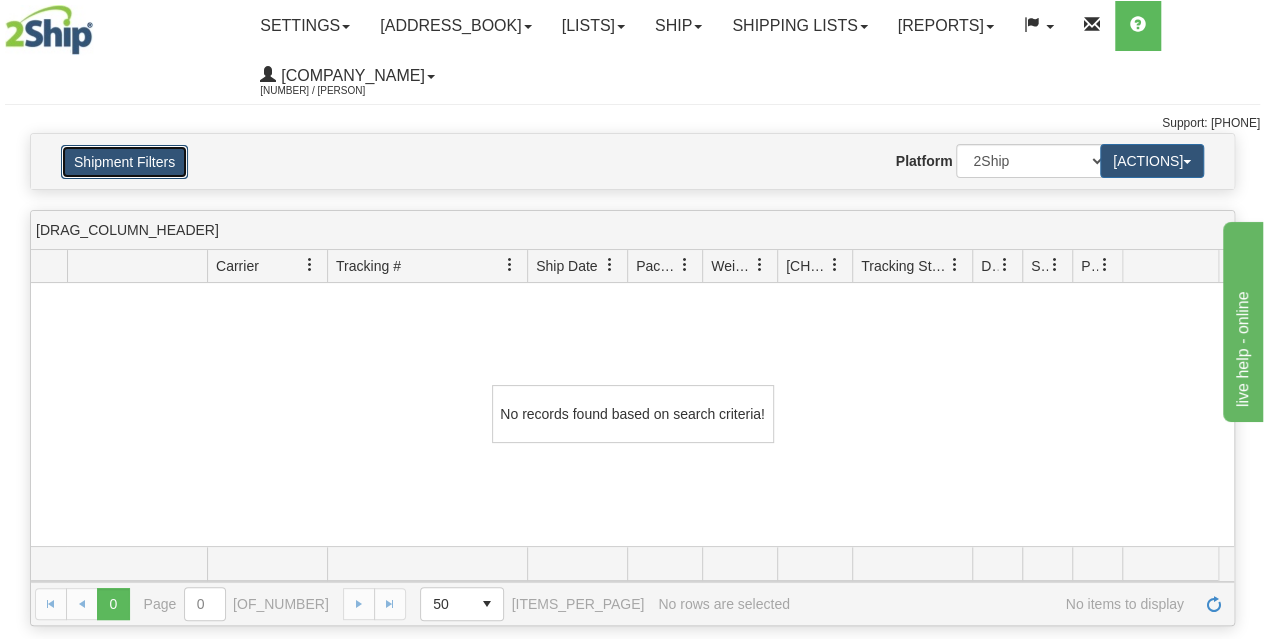 click on "Shipment Filters" at bounding box center [124, 162] 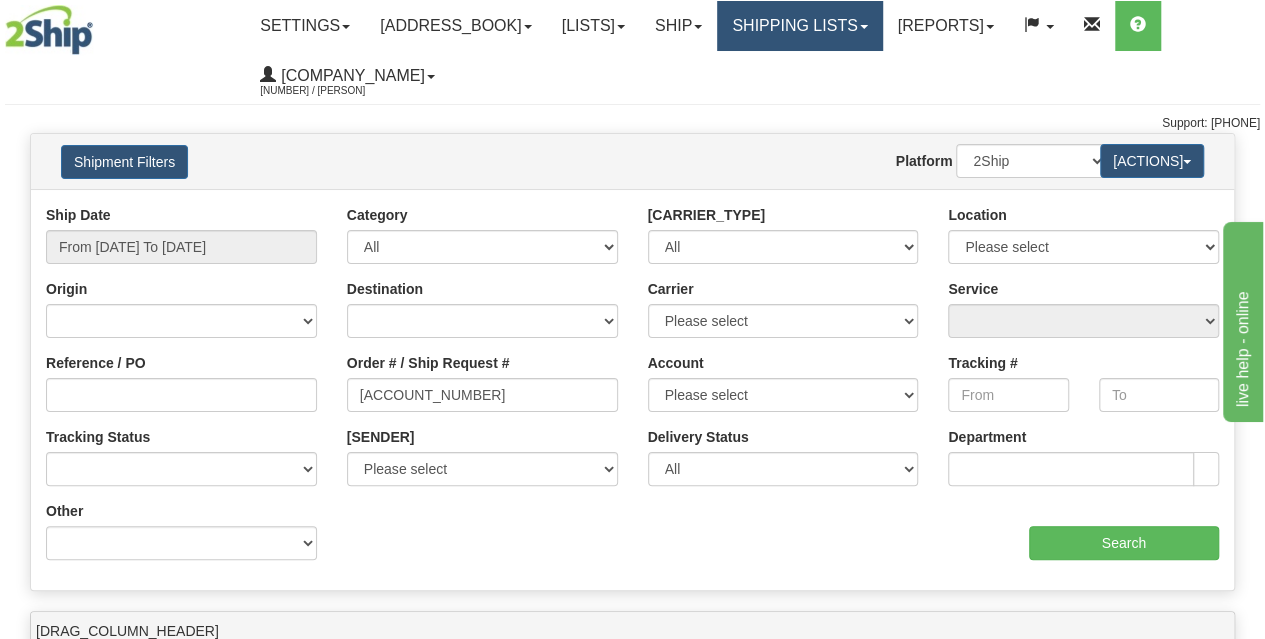 click on "Shipping lists" at bounding box center [799, 26] 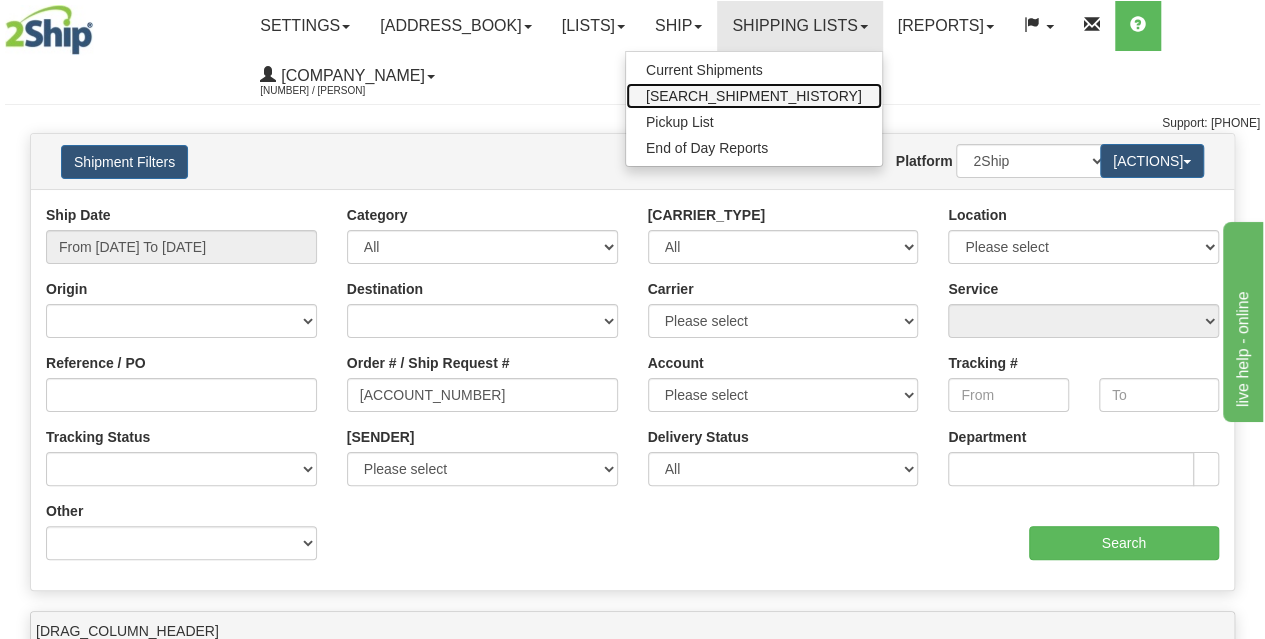 click on "[SEARCH] [SHIPMENT] [HISTORY]" at bounding box center (754, 96) 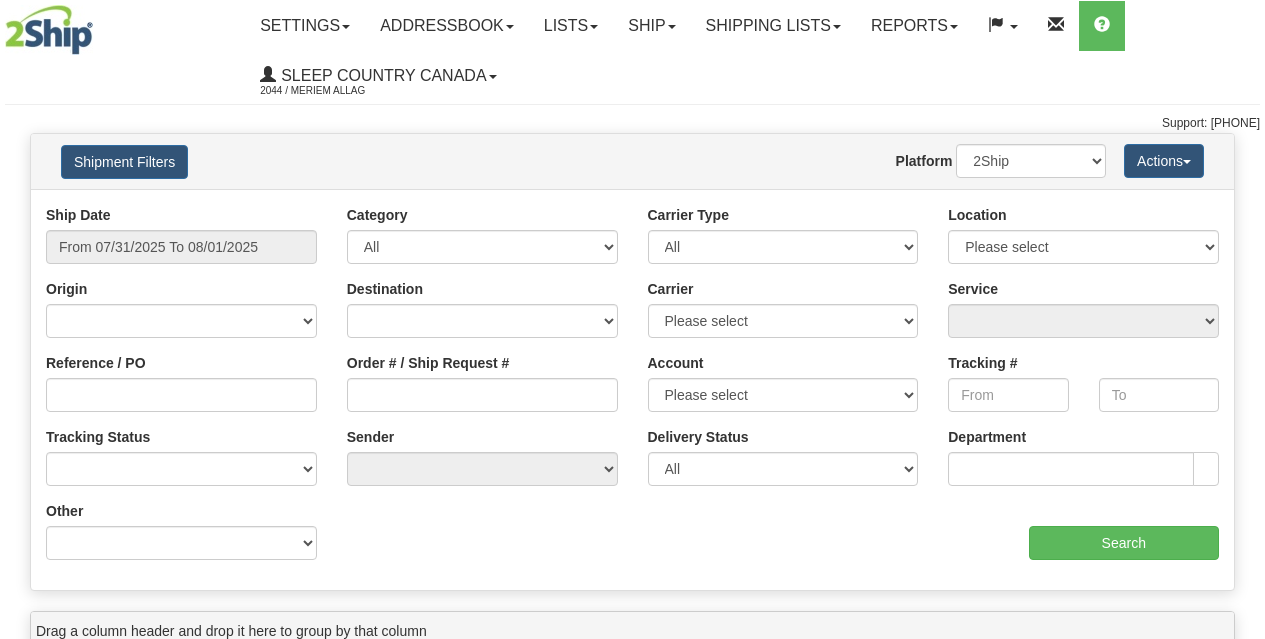 scroll, scrollTop: 0, scrollLeft: 0, axis: both 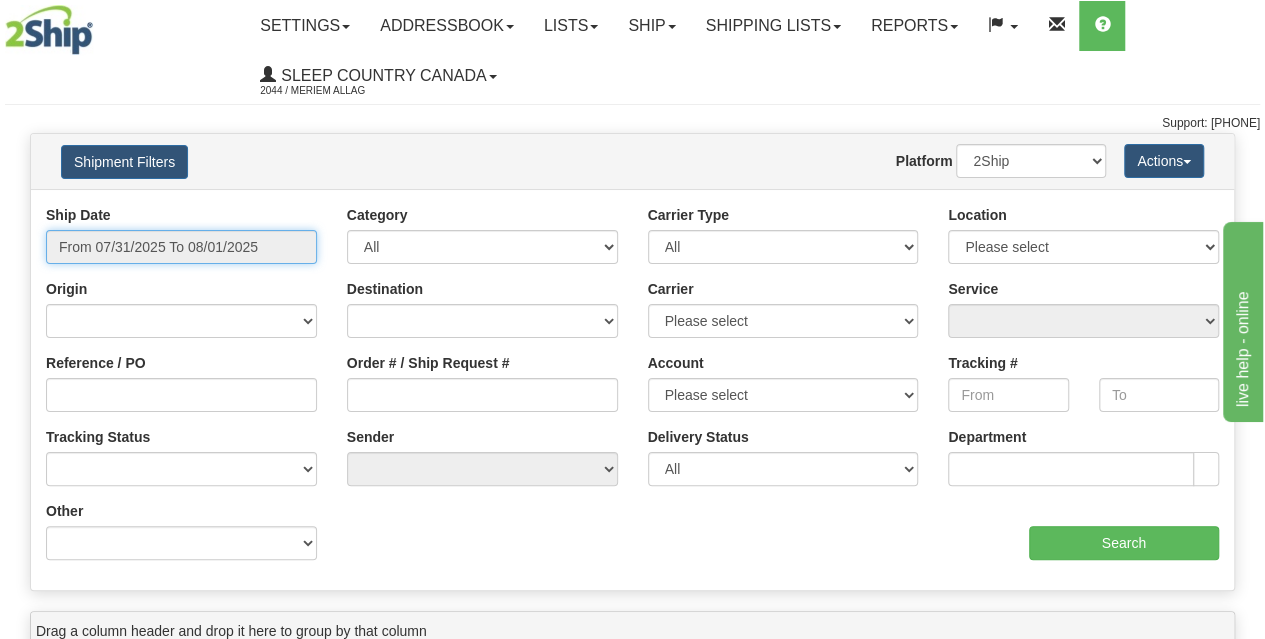 click on "From 07/31/2025 To 08/01/2025" at bounding box center (181, 247) 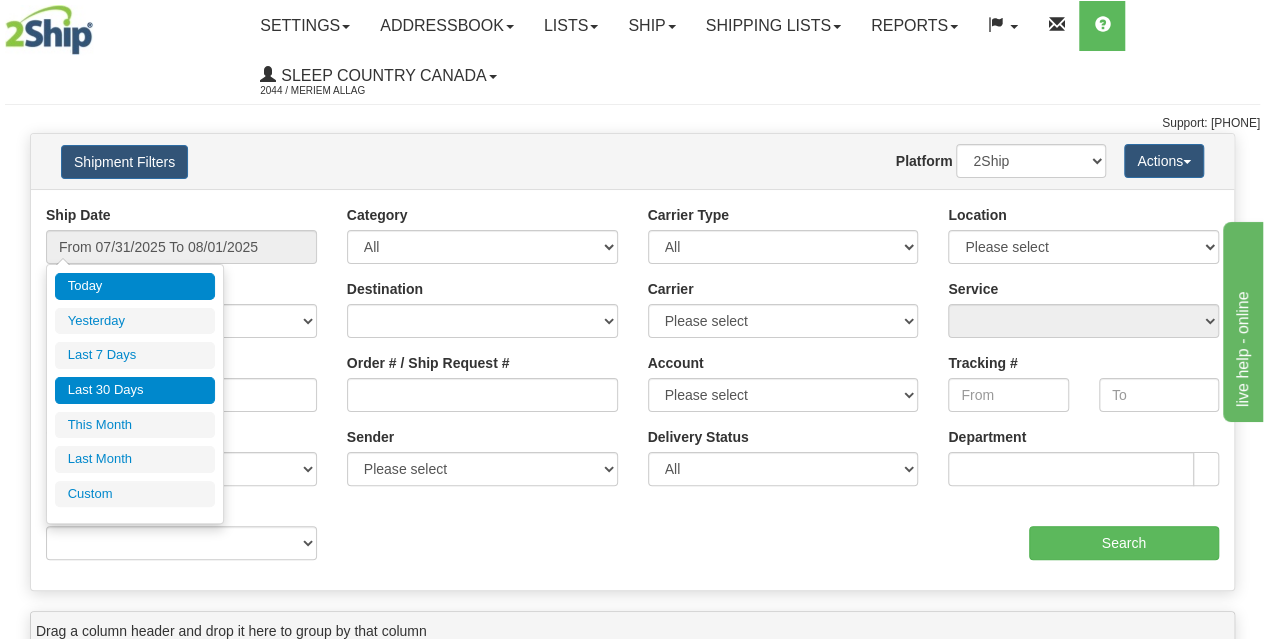 click on "Last 30 Days" at bounding box center (135, 390) 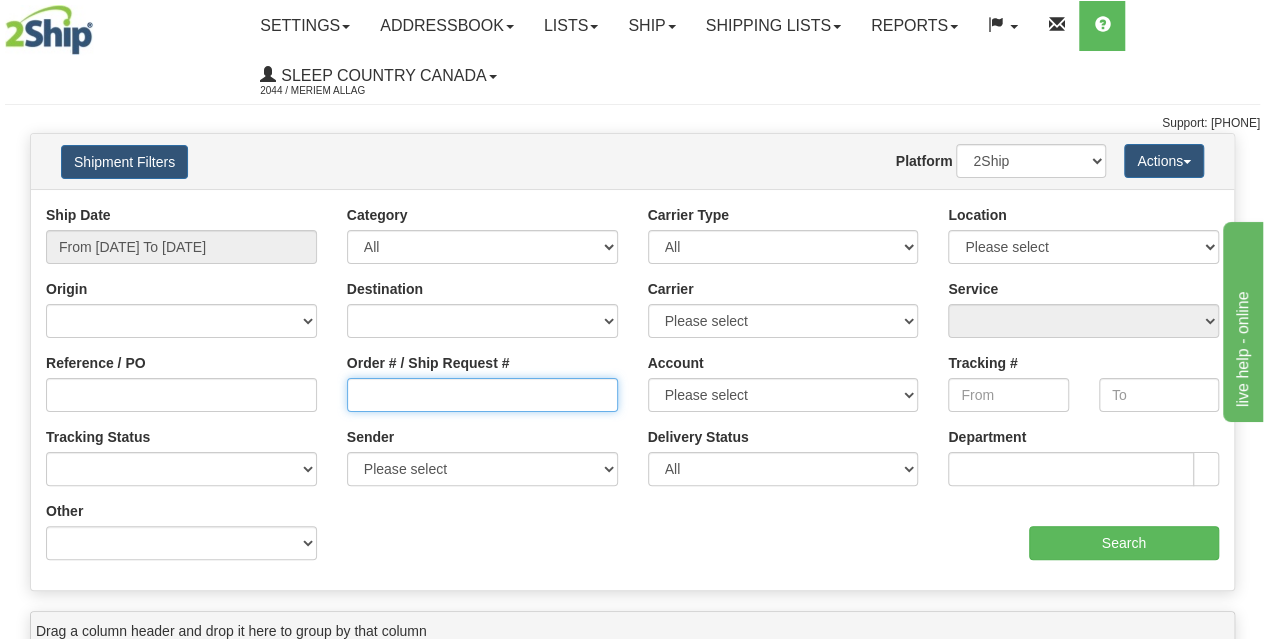 click on "Order # / Ship Request #" at bounding box center [482, 395] 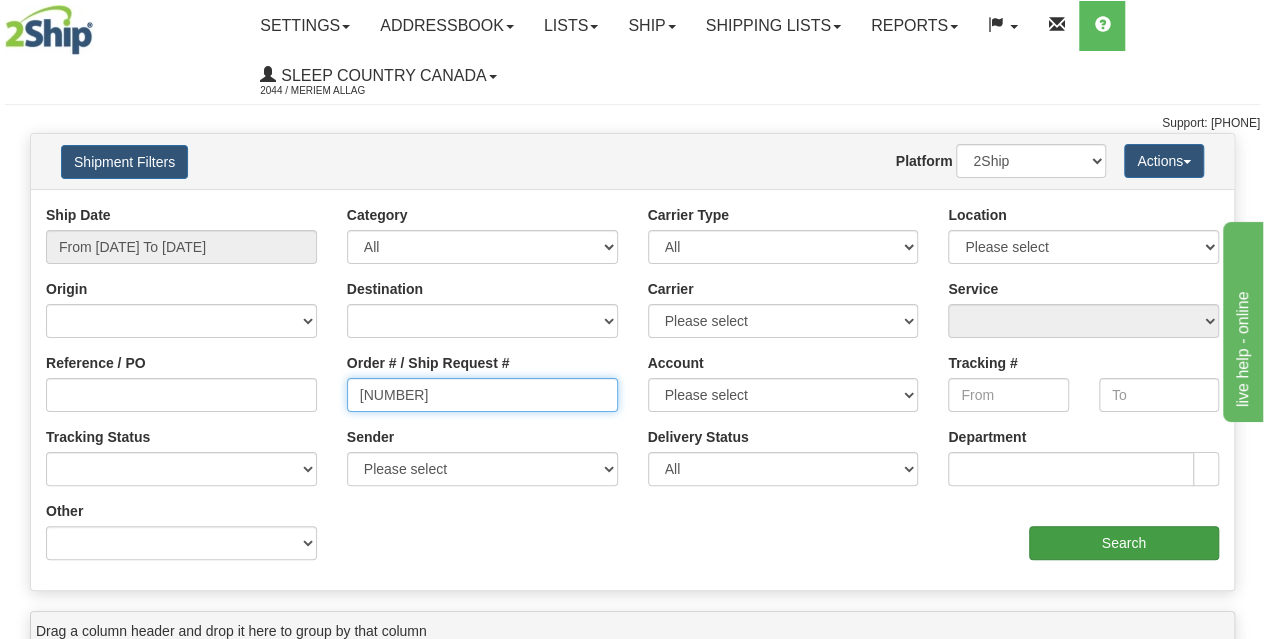 type on "[NUMBER]" 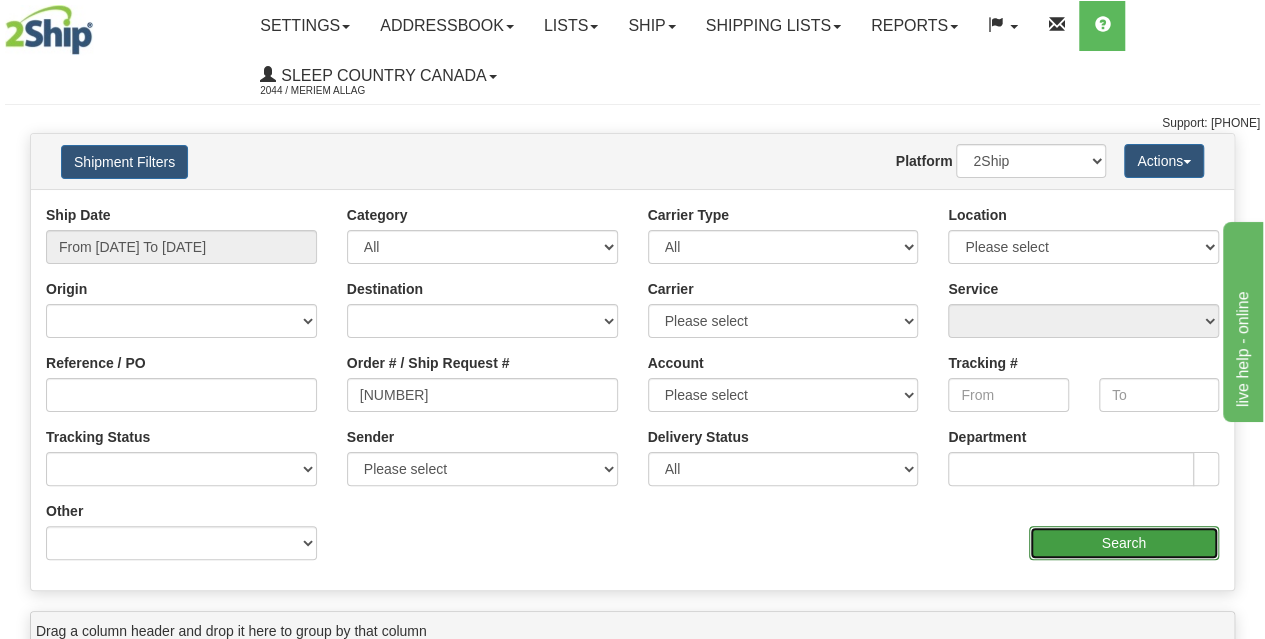 click on "Search" at bounding box center [1124, 543] 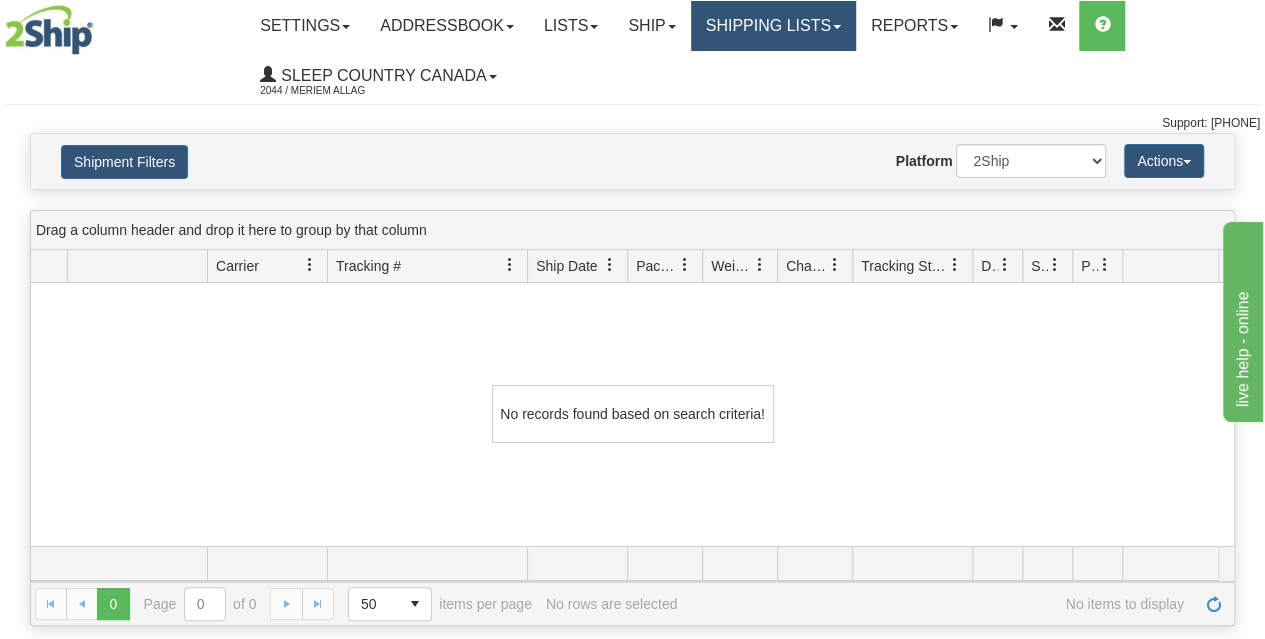 click on "Shipping lists" at bounding box center [773, 26] 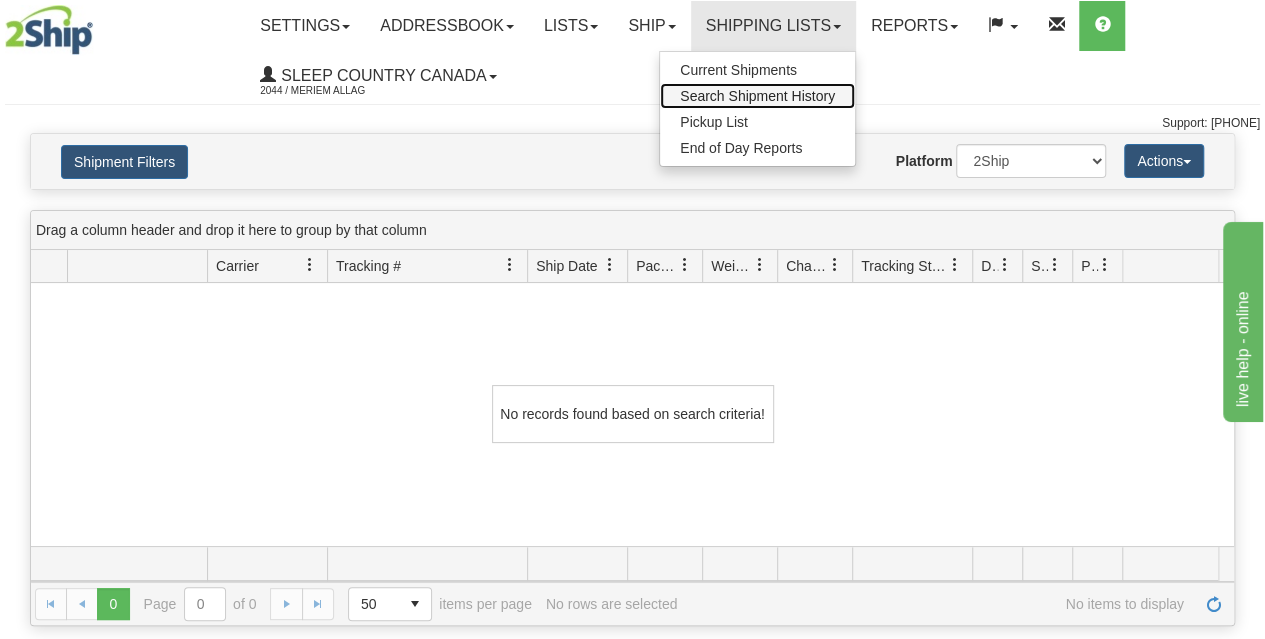 click on "Search Shipment History" at bounding box center (757, 96) 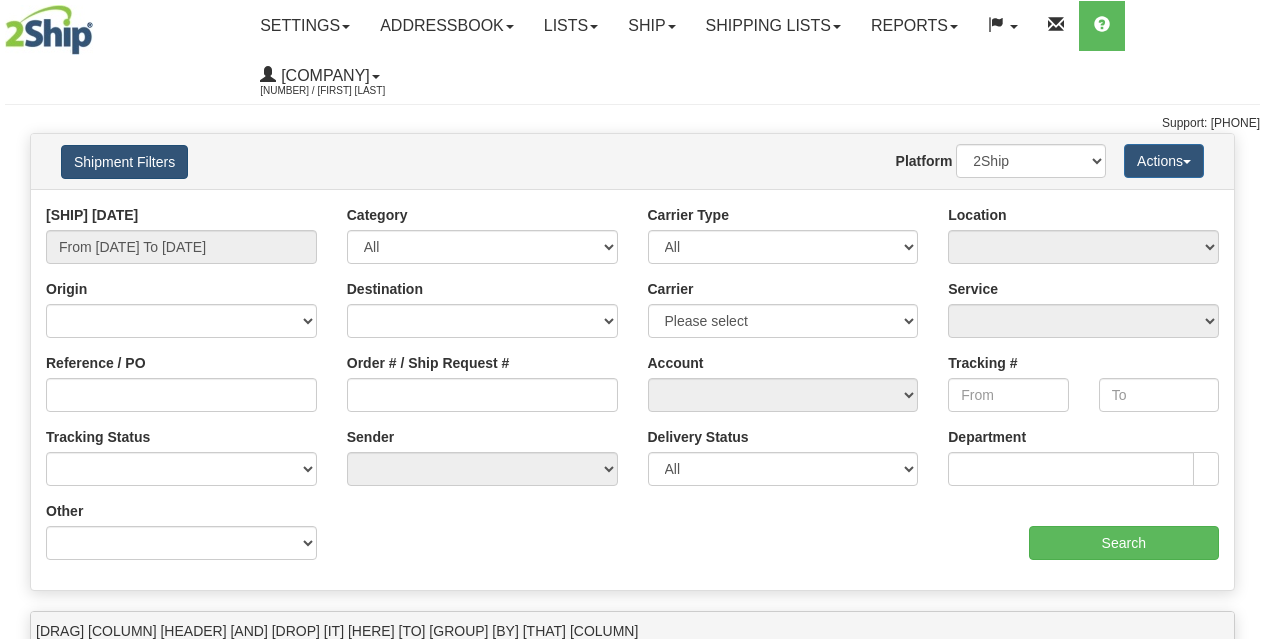 scroll, scrollTop: 0, scrollLeft: 0, axis: both 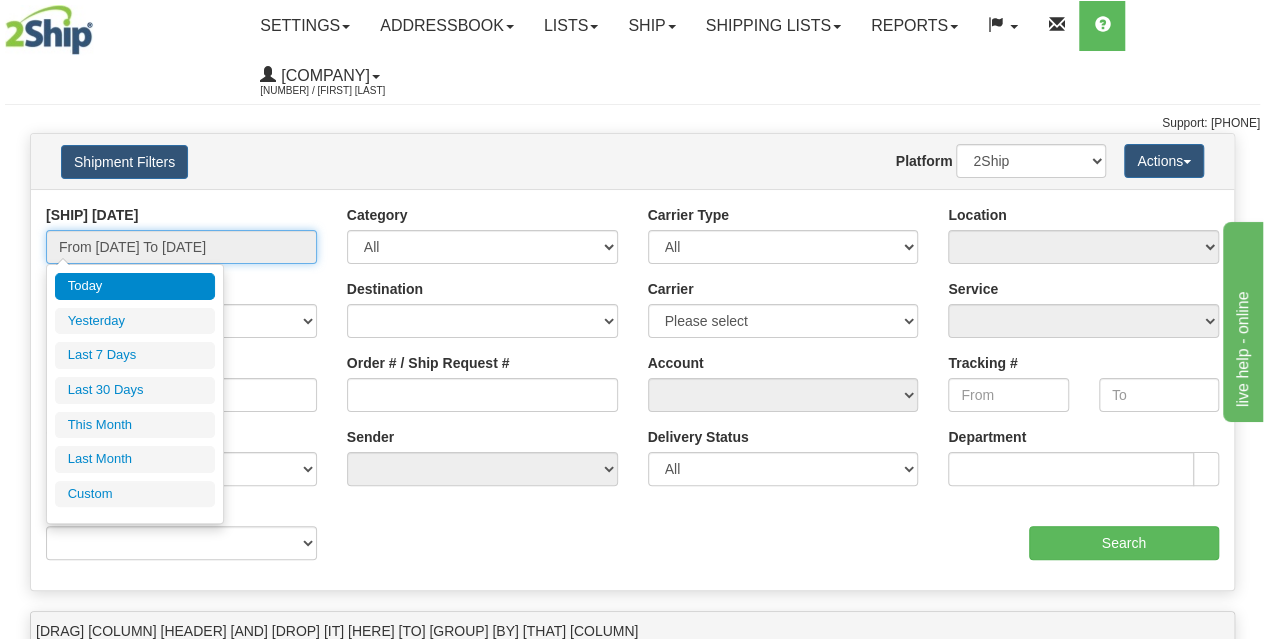 click on "From 07/31/2025 To 08/01/2025" at bounding box center [181, 247] 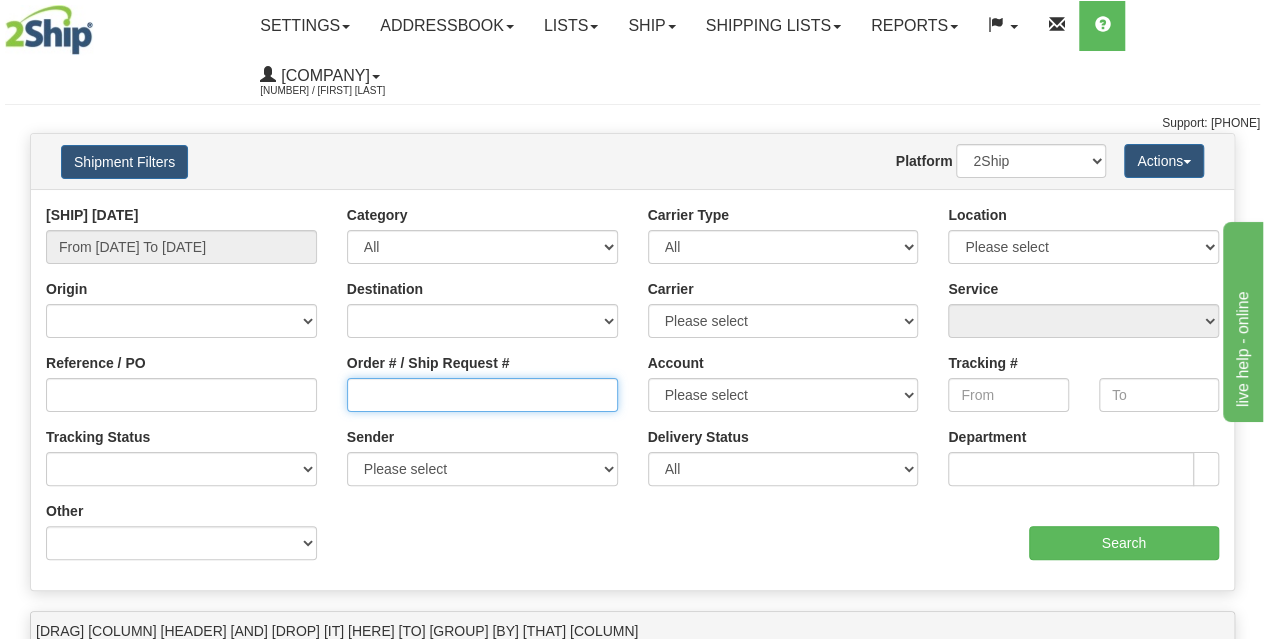 click on "Order # / Ship Request #" at bounding box center (482, 395) 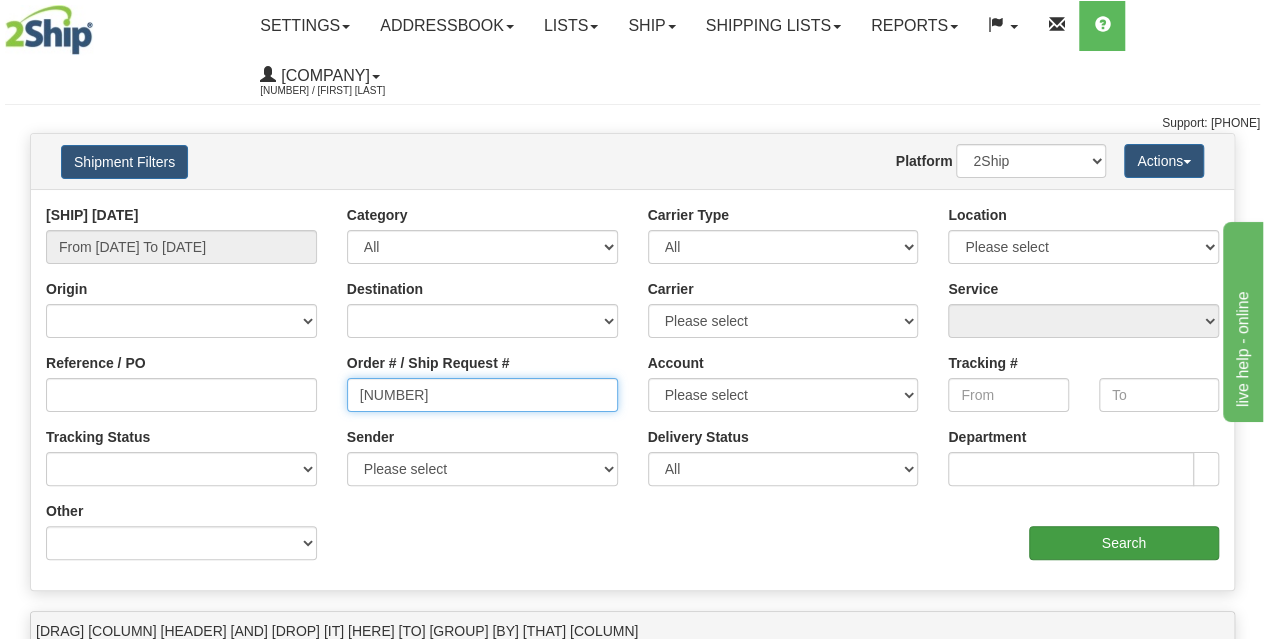 type on "[NUMBER]" 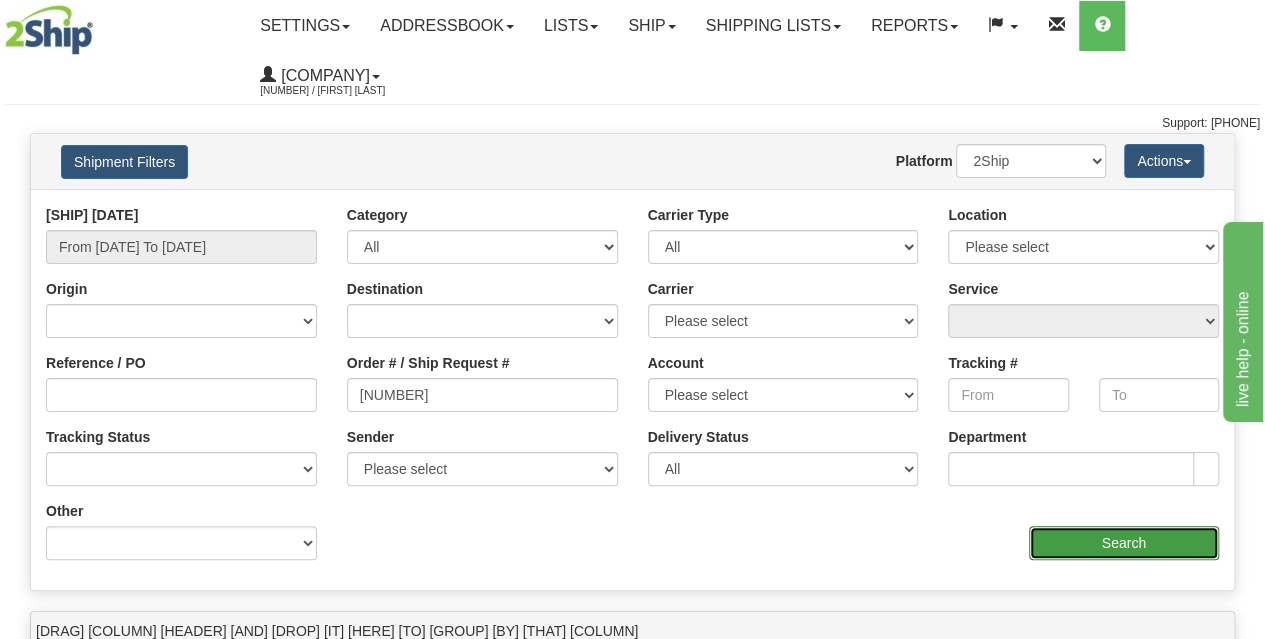 click on "Search" at bounding box center (1124, 543) 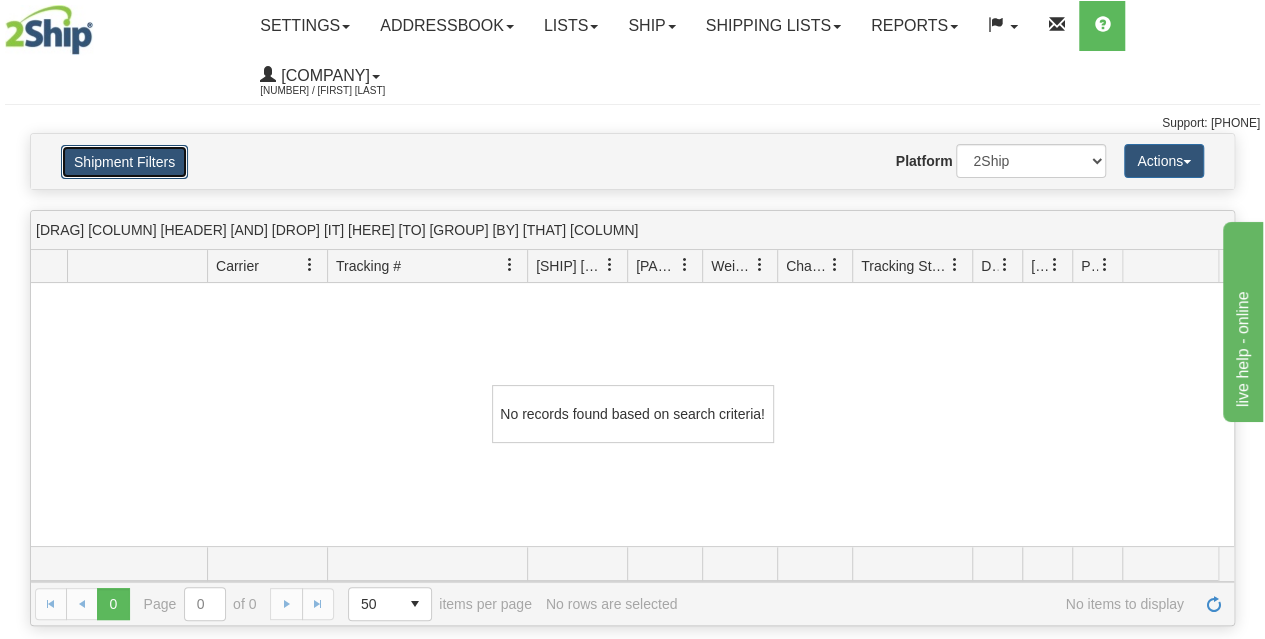 click on "Shipment Filters" at bounding box center (124, 162) 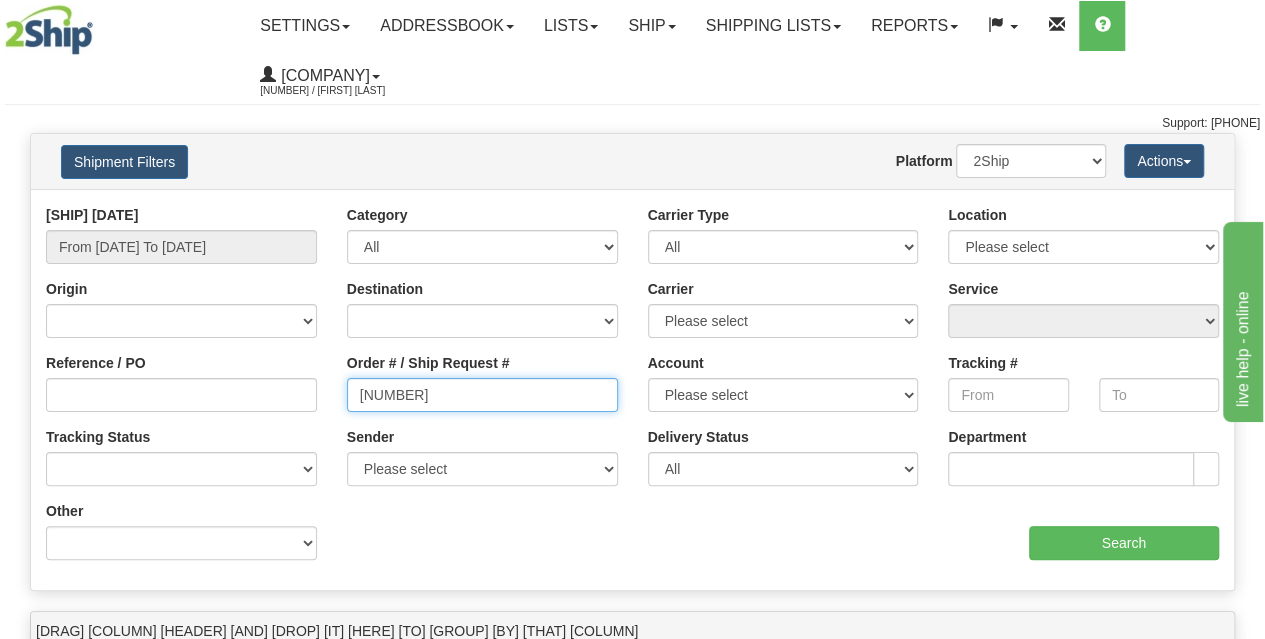 click on "[NUMBER]" at bounding box center (482, 395) 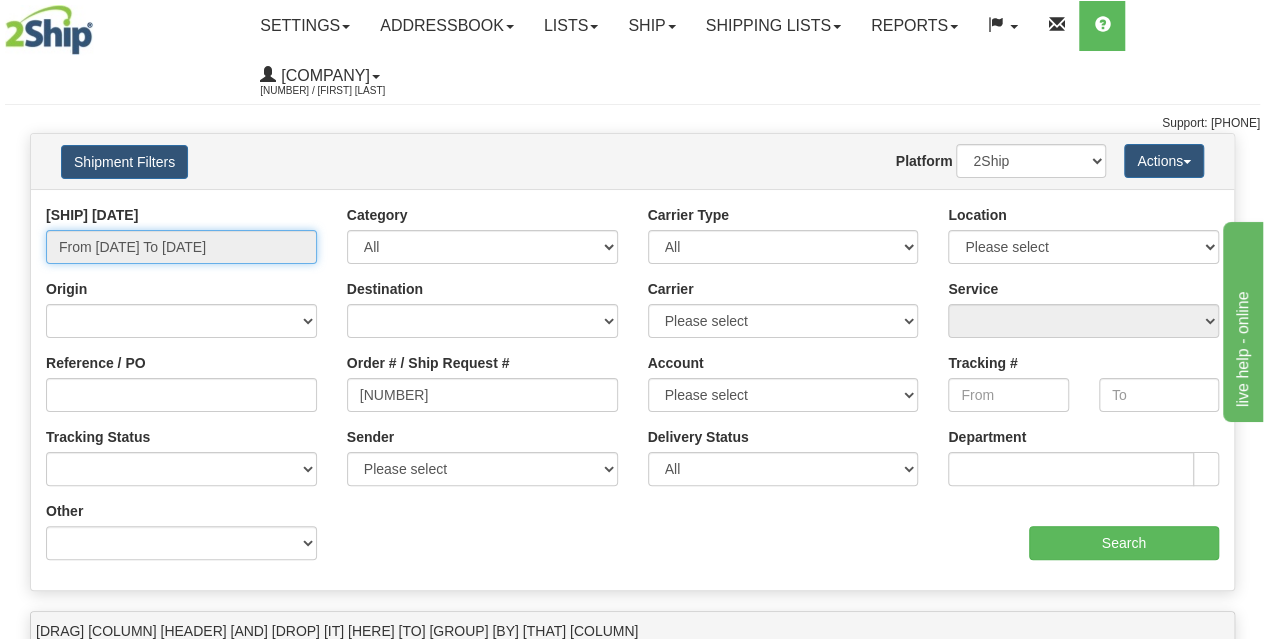 click on "From 07/31/2025 To 08/01/2025" at bounding box center (181, 247) 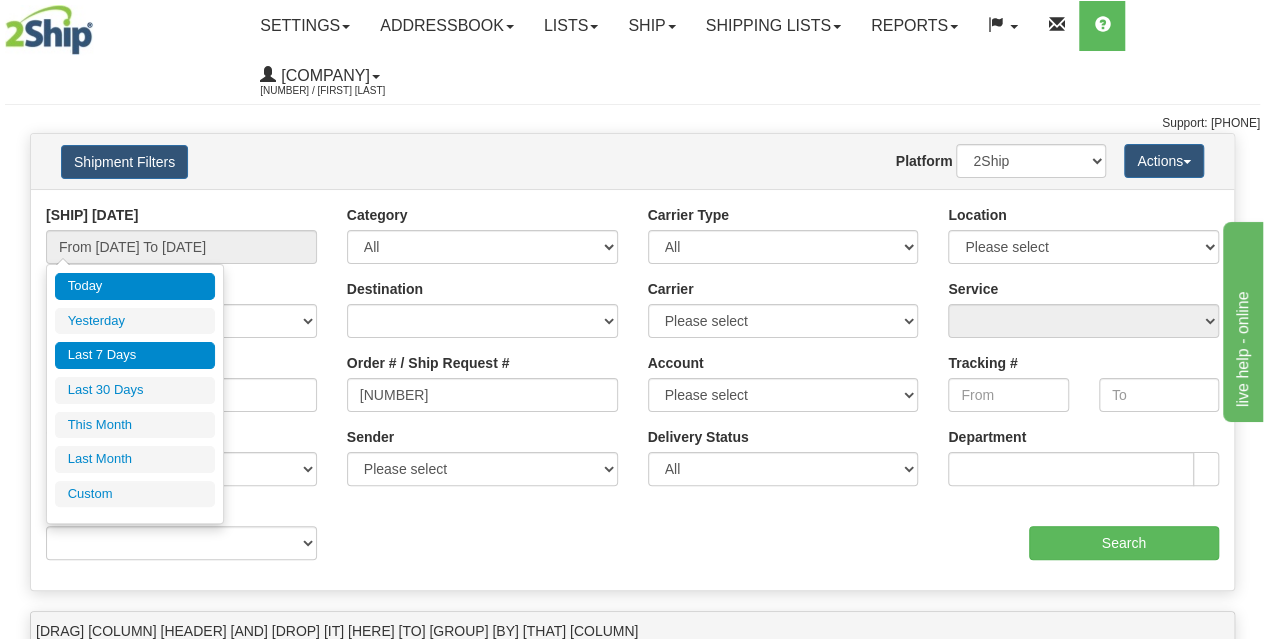 click on "Last 7 Days" at bounding box center [135, 355] 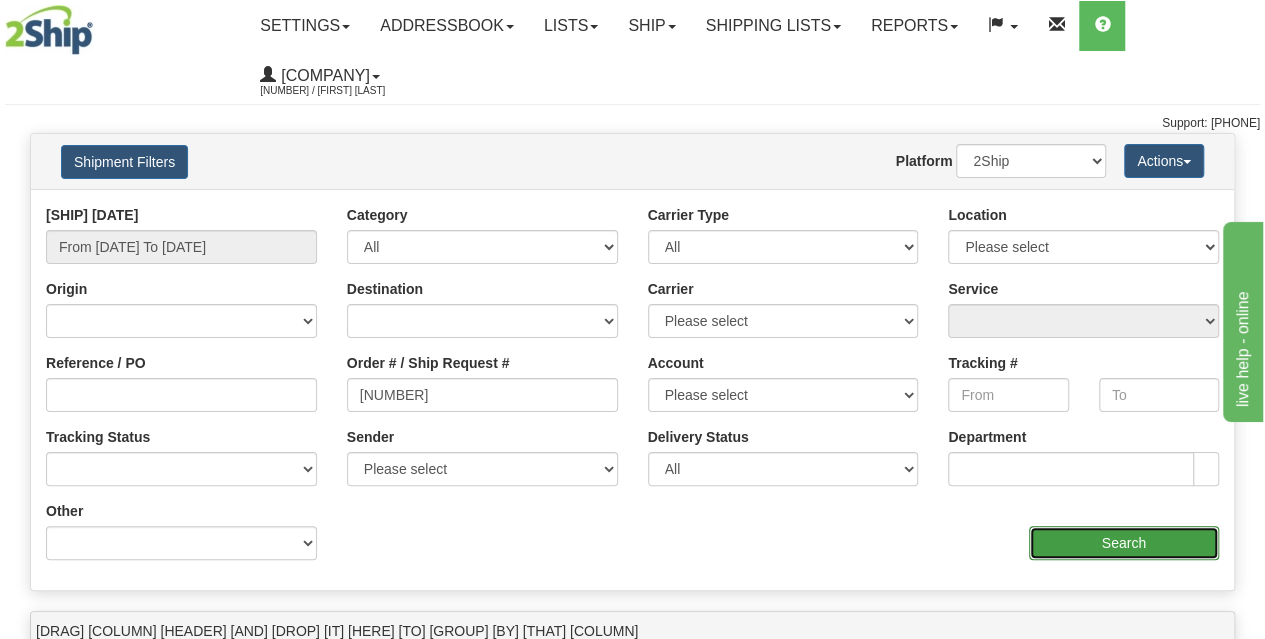 click on "Search" at bounding box center (1124, 543) 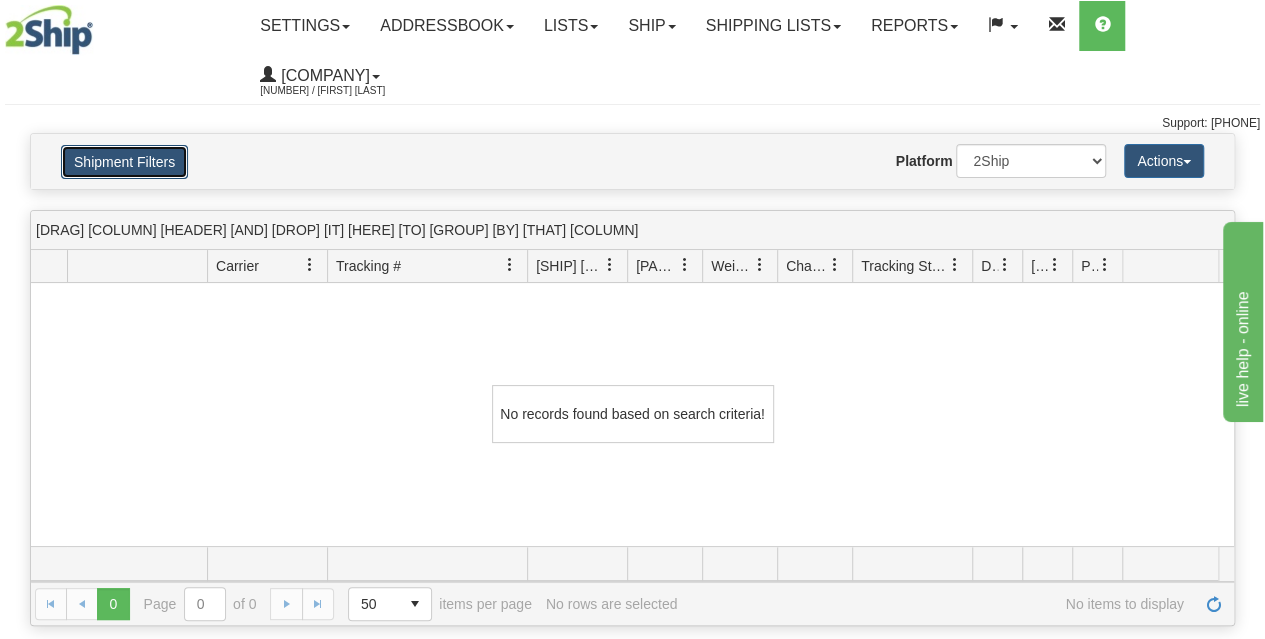 click on "Shipment Filters" at bounding box center (124, 162) 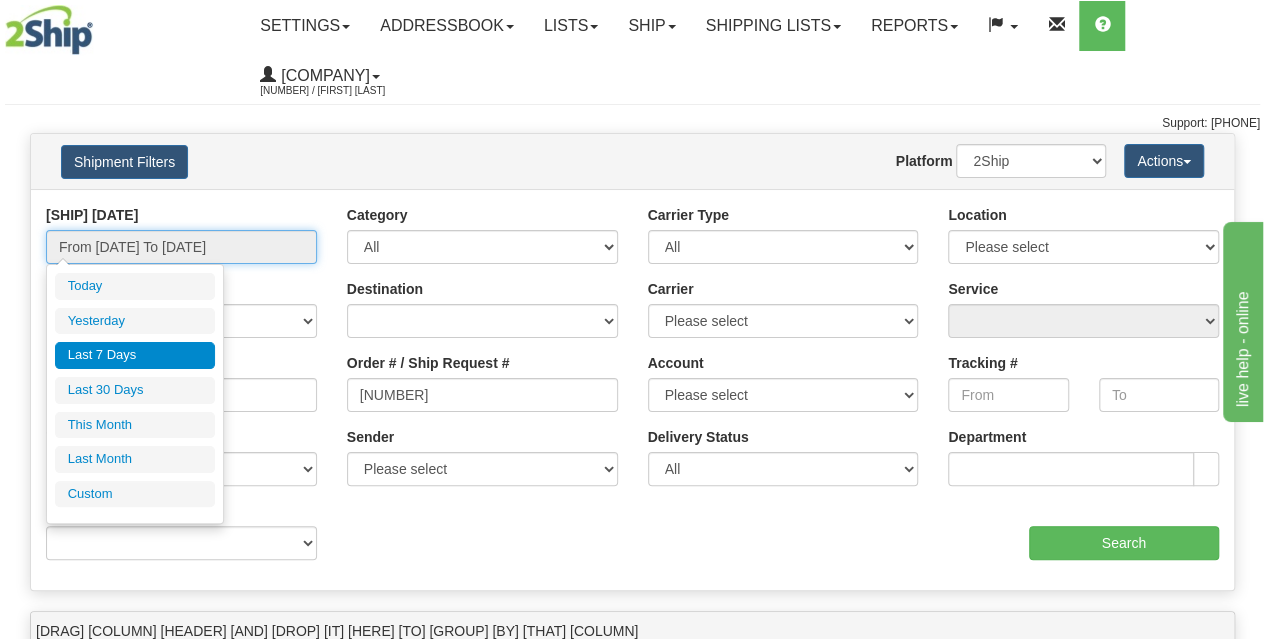 click on "From 07/26/2025 To 08/01/2025" at bounding box center [181, 247] 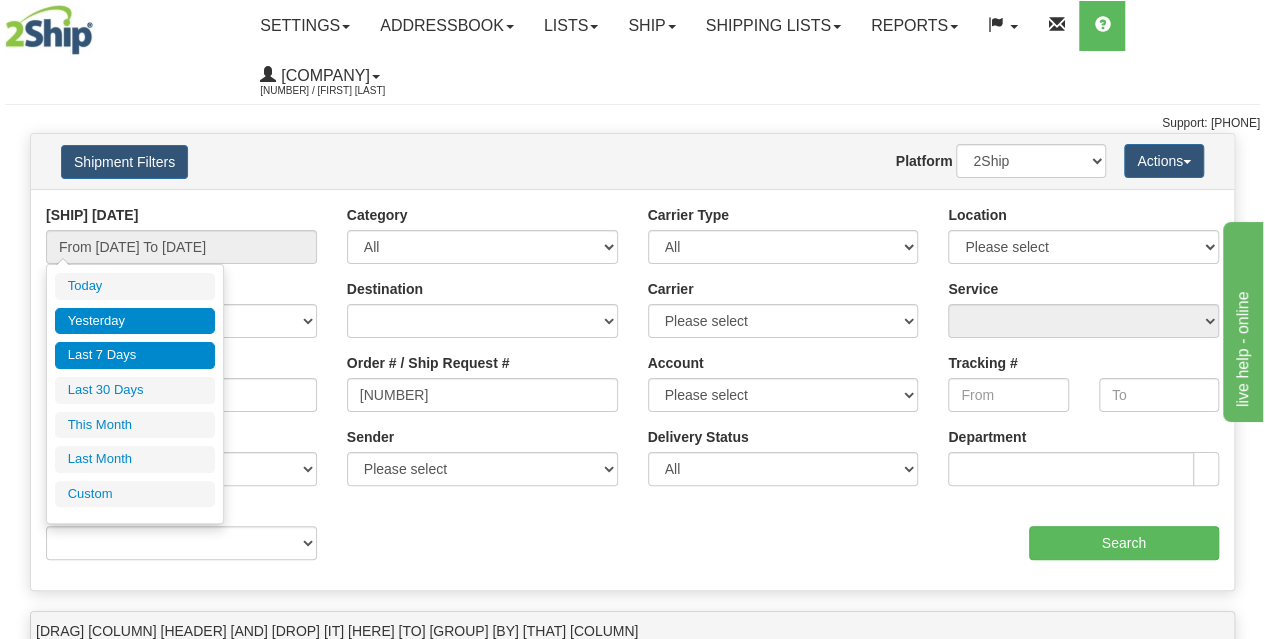 click on "Yesterday" at bounding box center (135, 321) 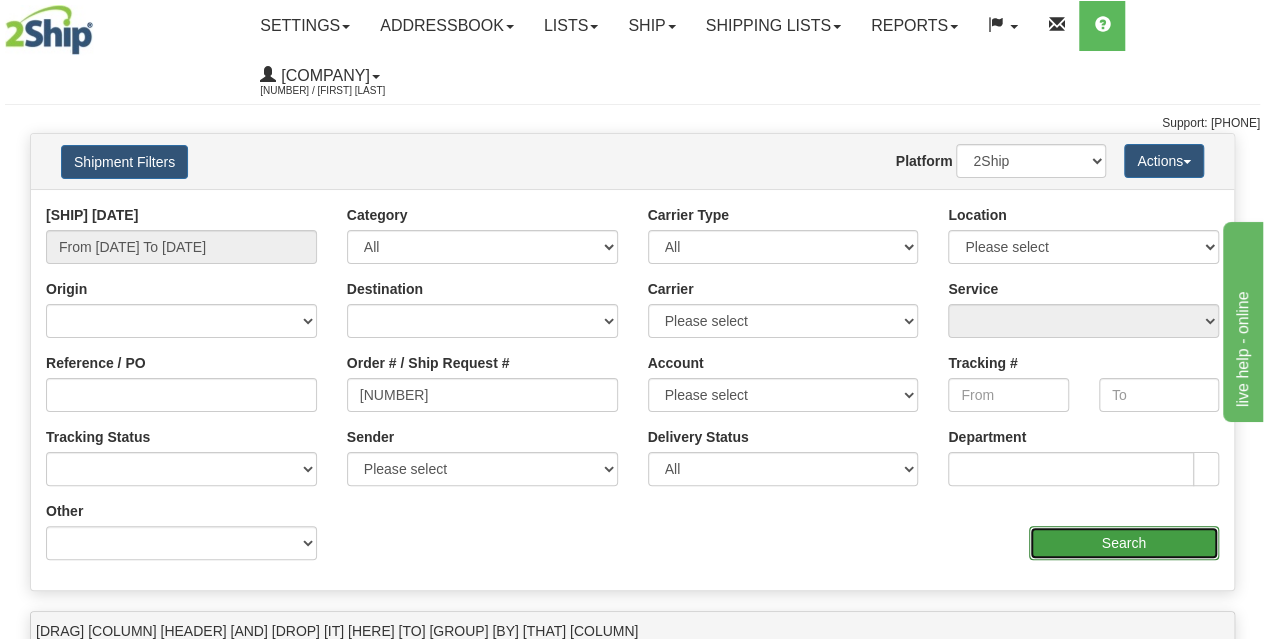 click on "Search" at bounding box center [1124, 543] 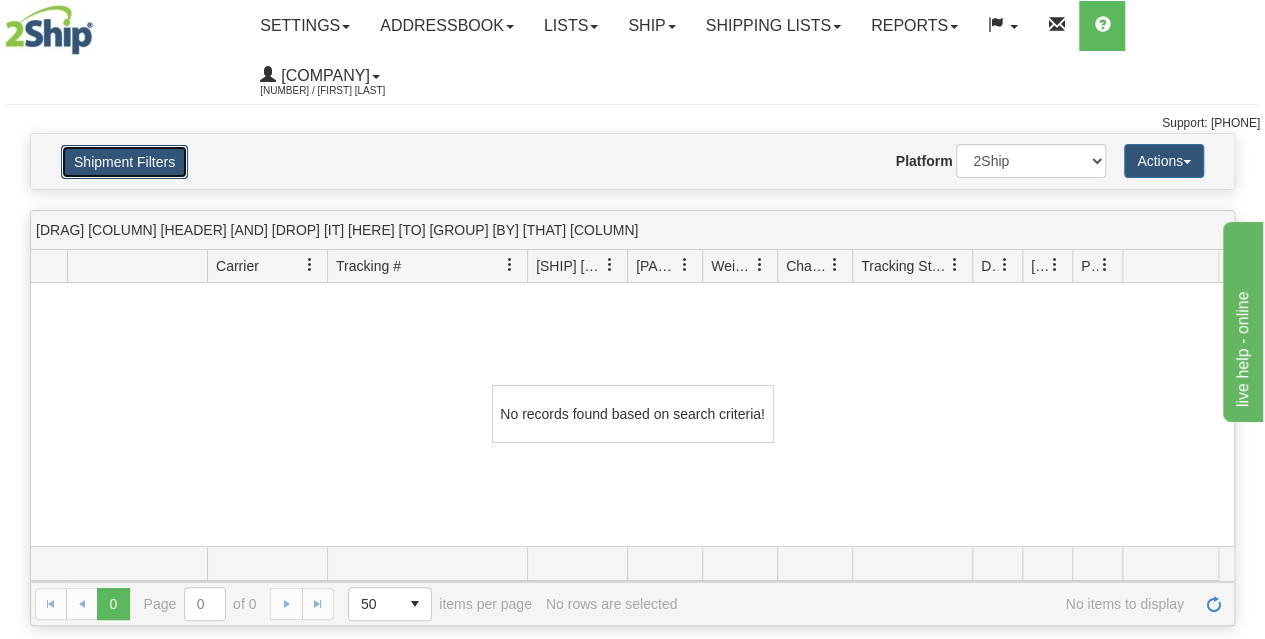 click on "Shipment Filters" at bounding box center (124, 162) 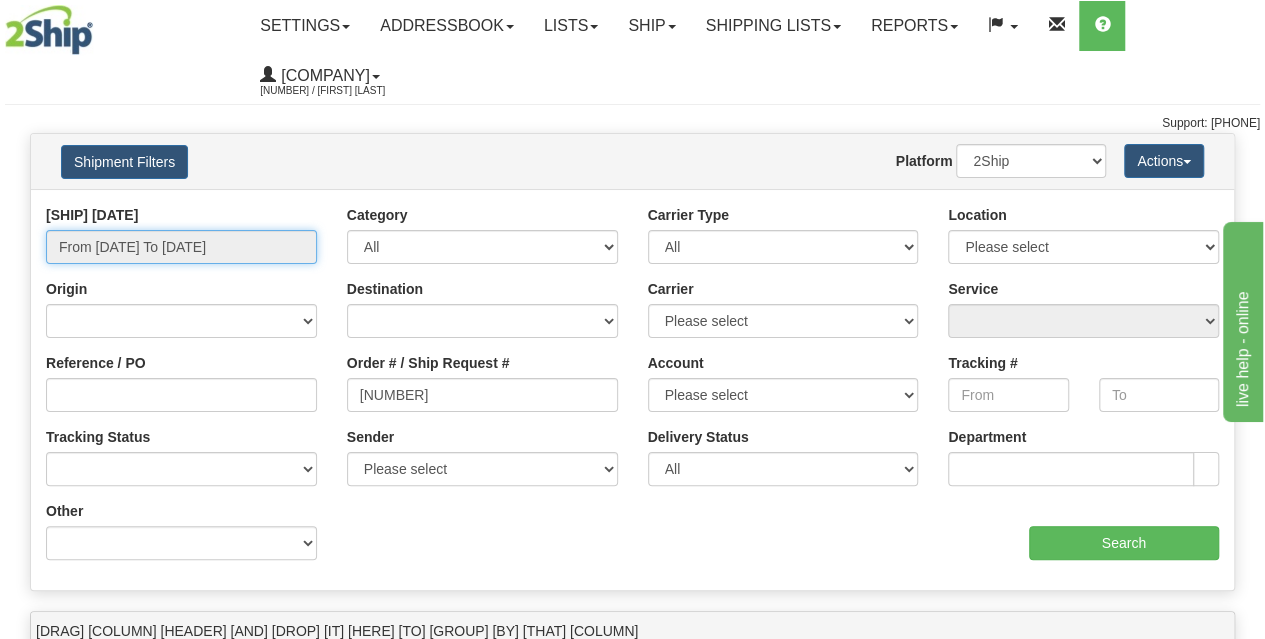 click on "From 07/31/2025 To 07/31/2025" at bounding box center [181, 247] 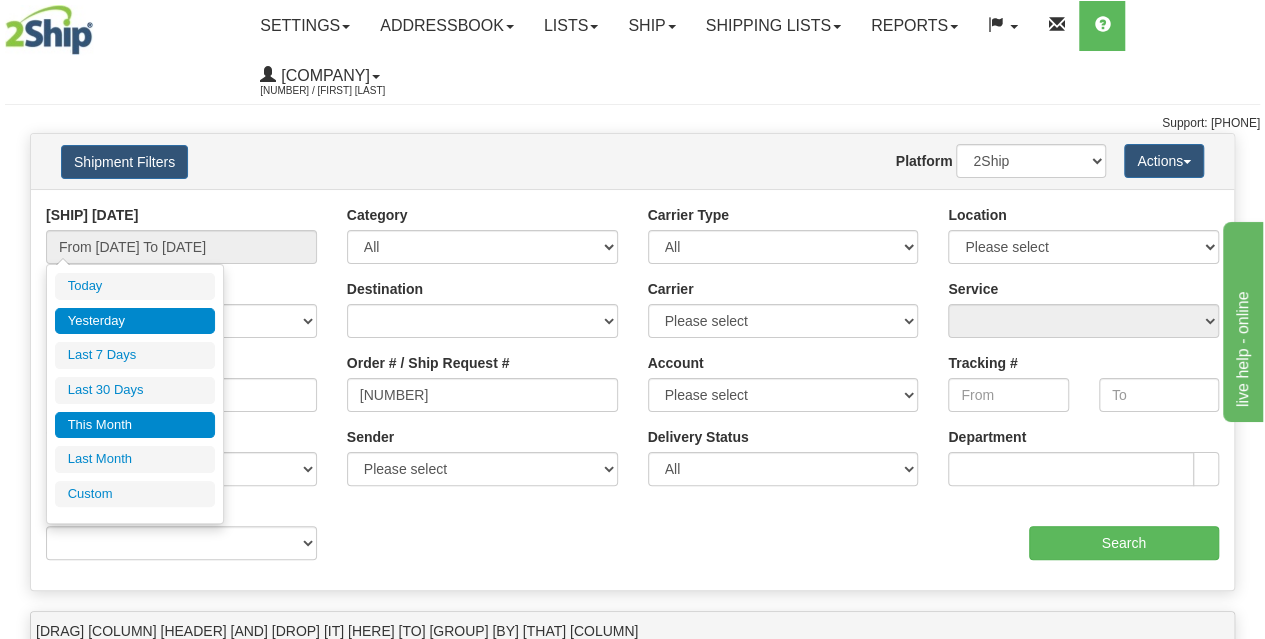 click on "This Month" at bounding box center [135, 425] 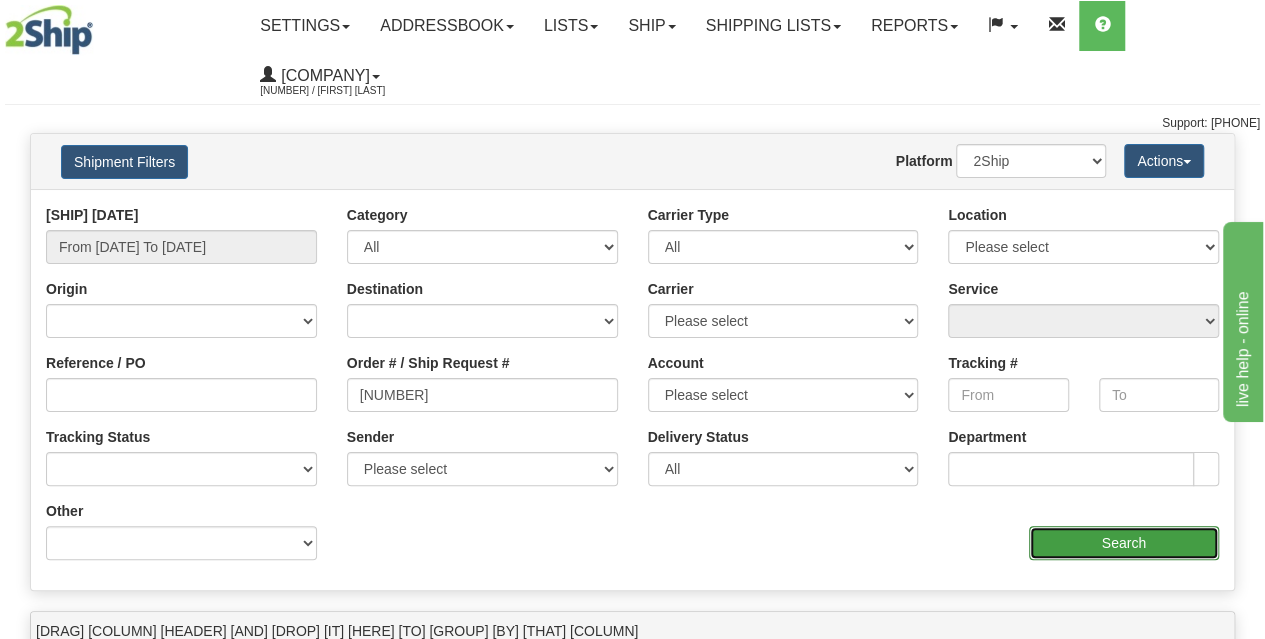 click on "Search" at bounding box center [1124, 543] 